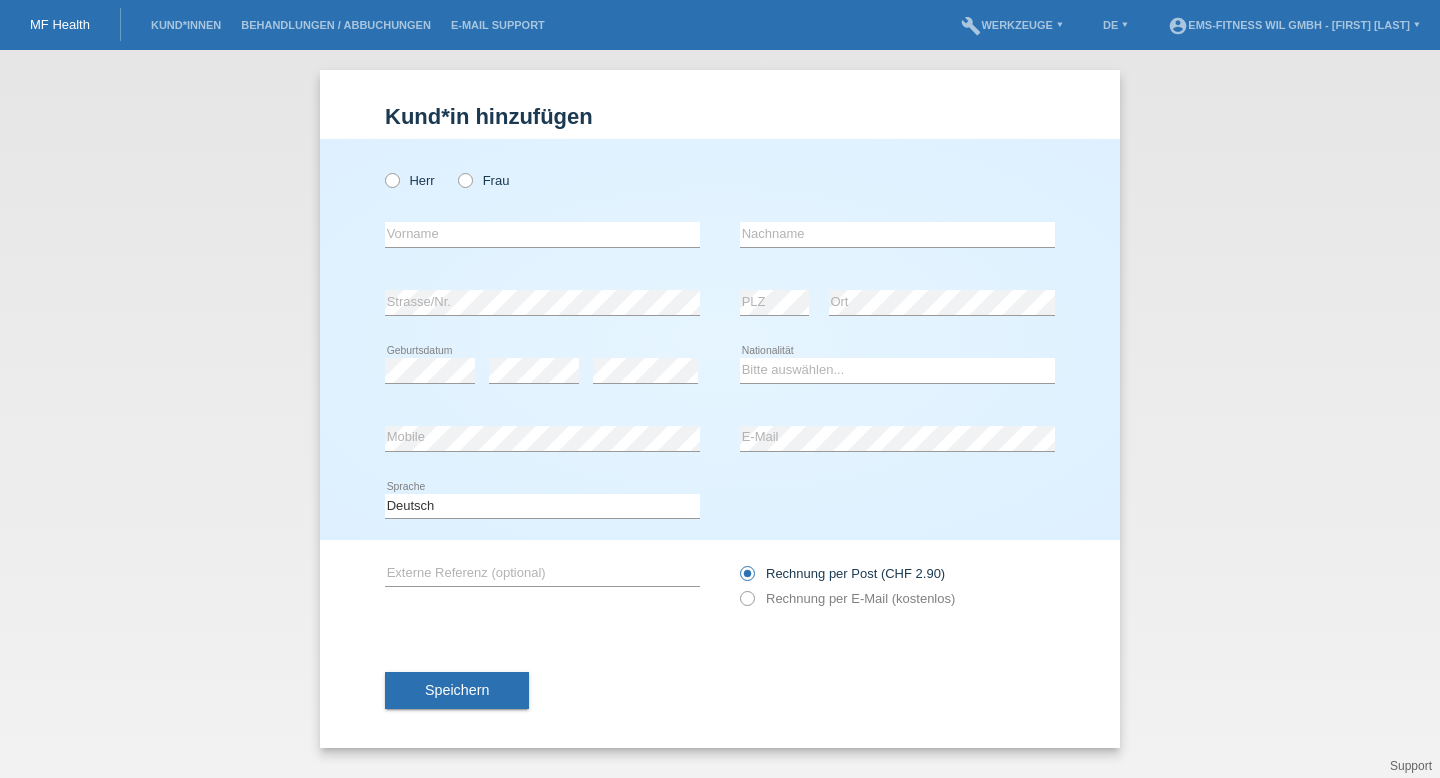 scroll, scrollTop: 0, scrollLeft: 0, axis: both 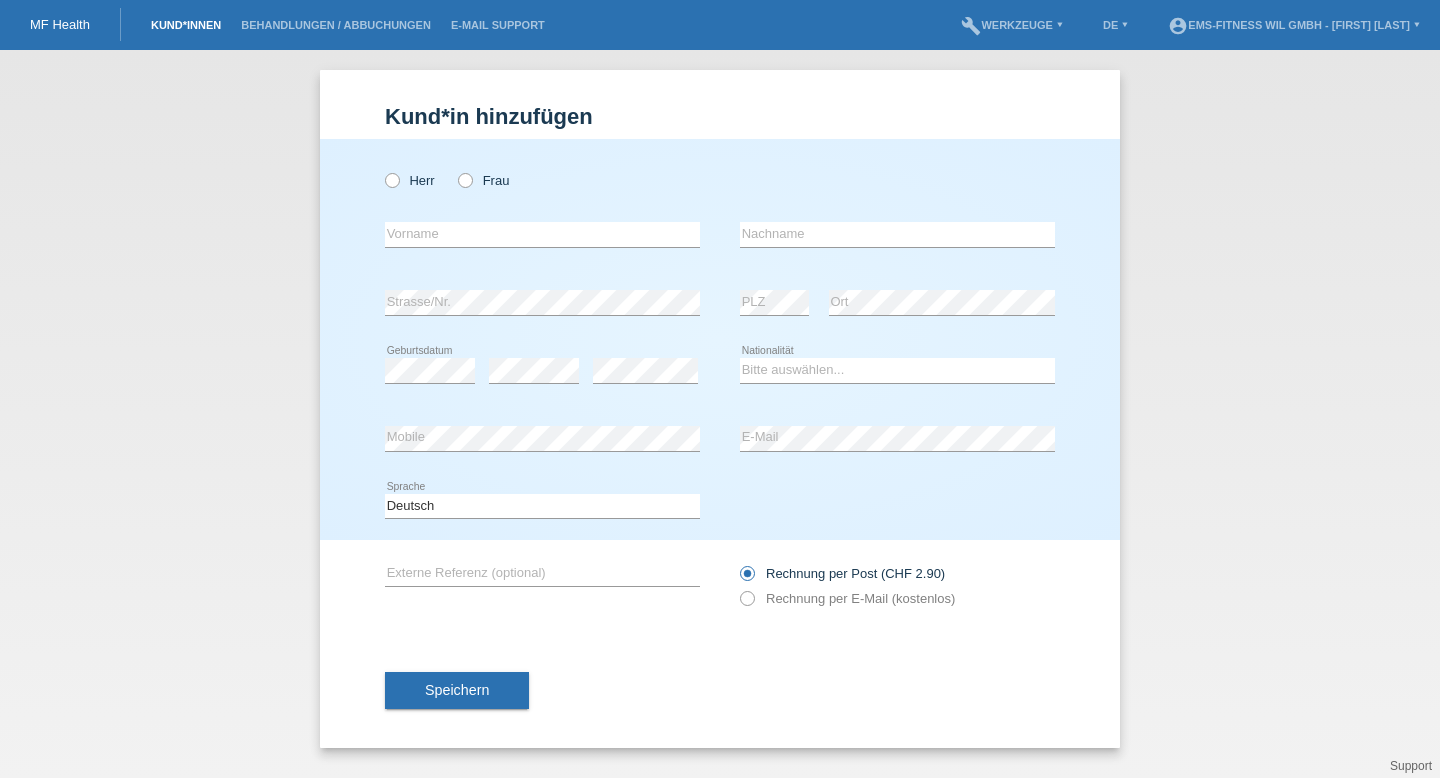click on "Kund*innen" at bounding box center [186, 25] 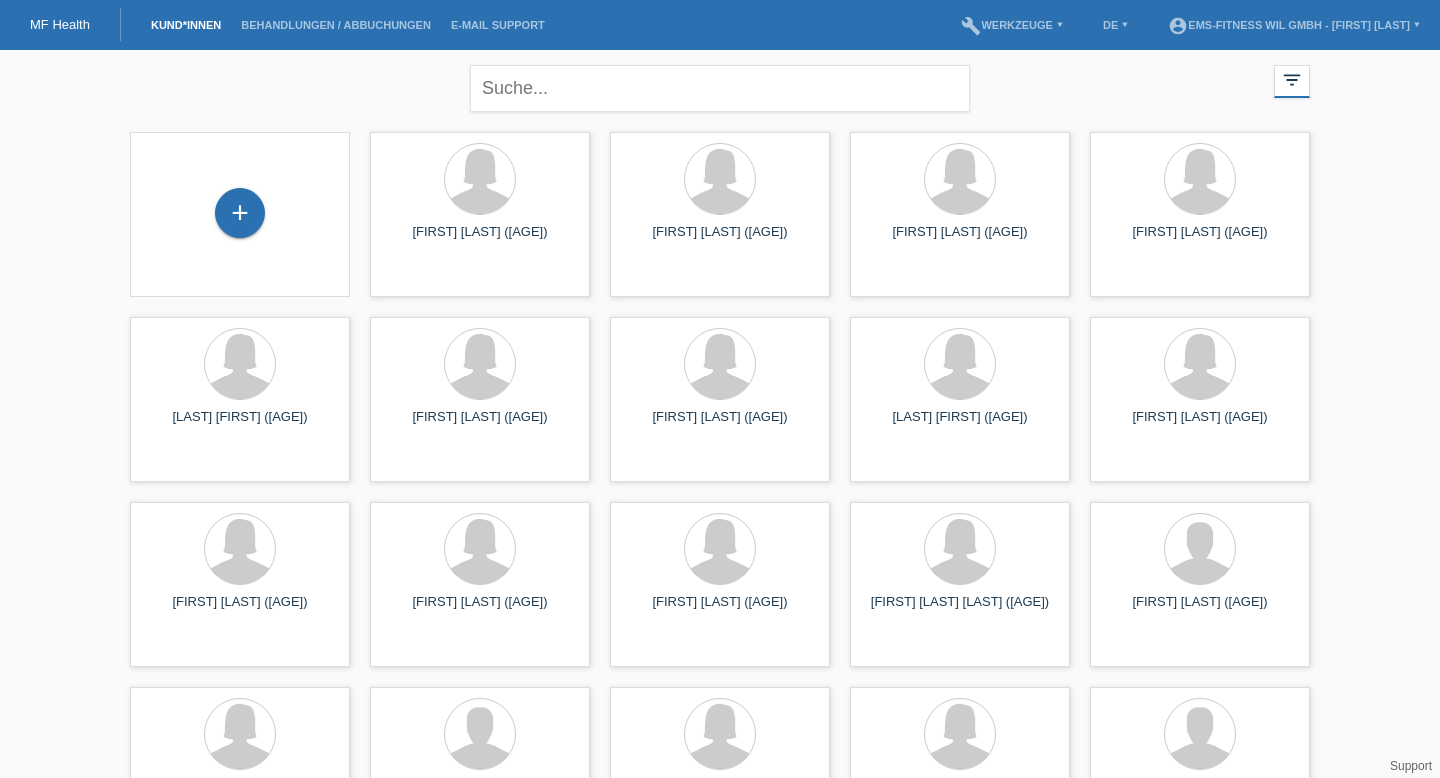 scroll, scrollTop: 0, scrollLeft: 0, axis: both 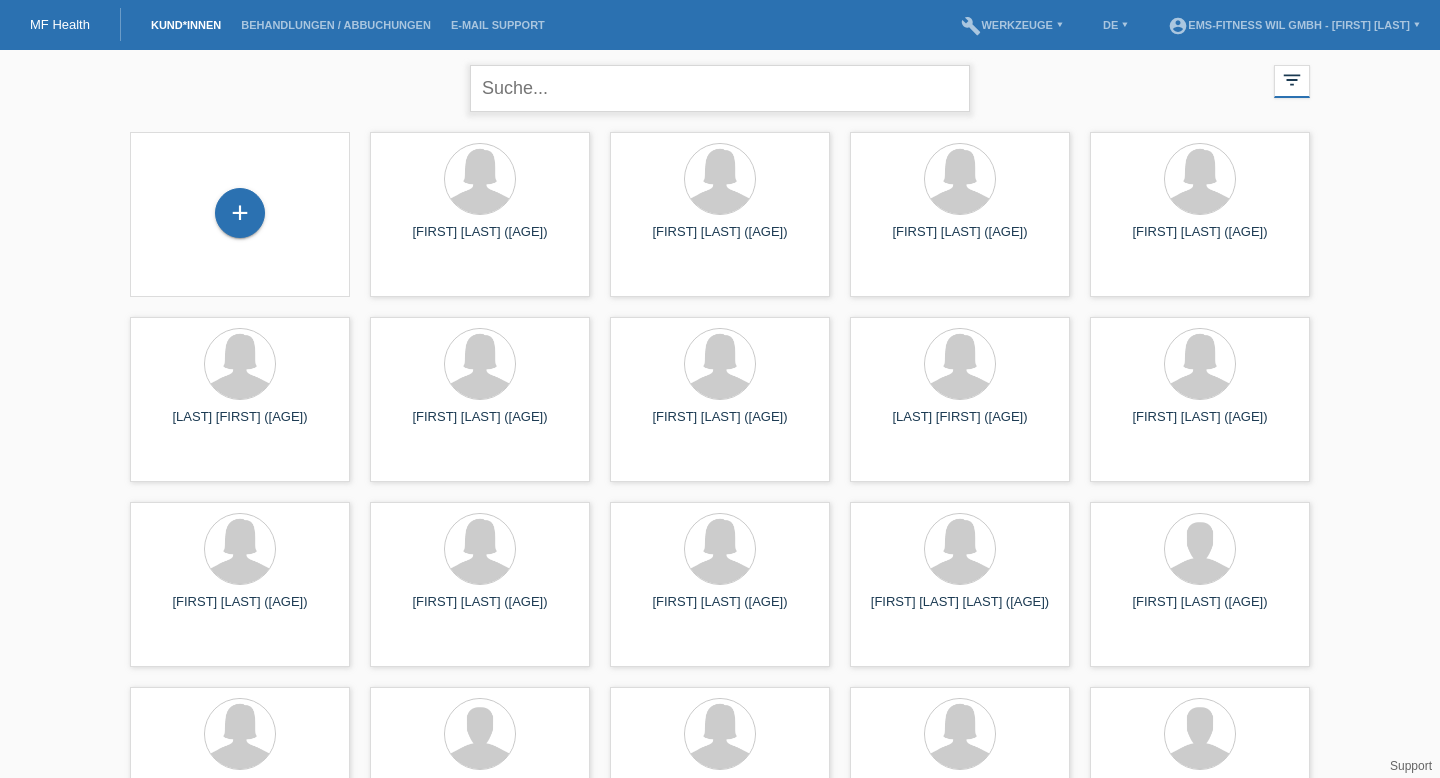 click at bounding box center [720, 88] 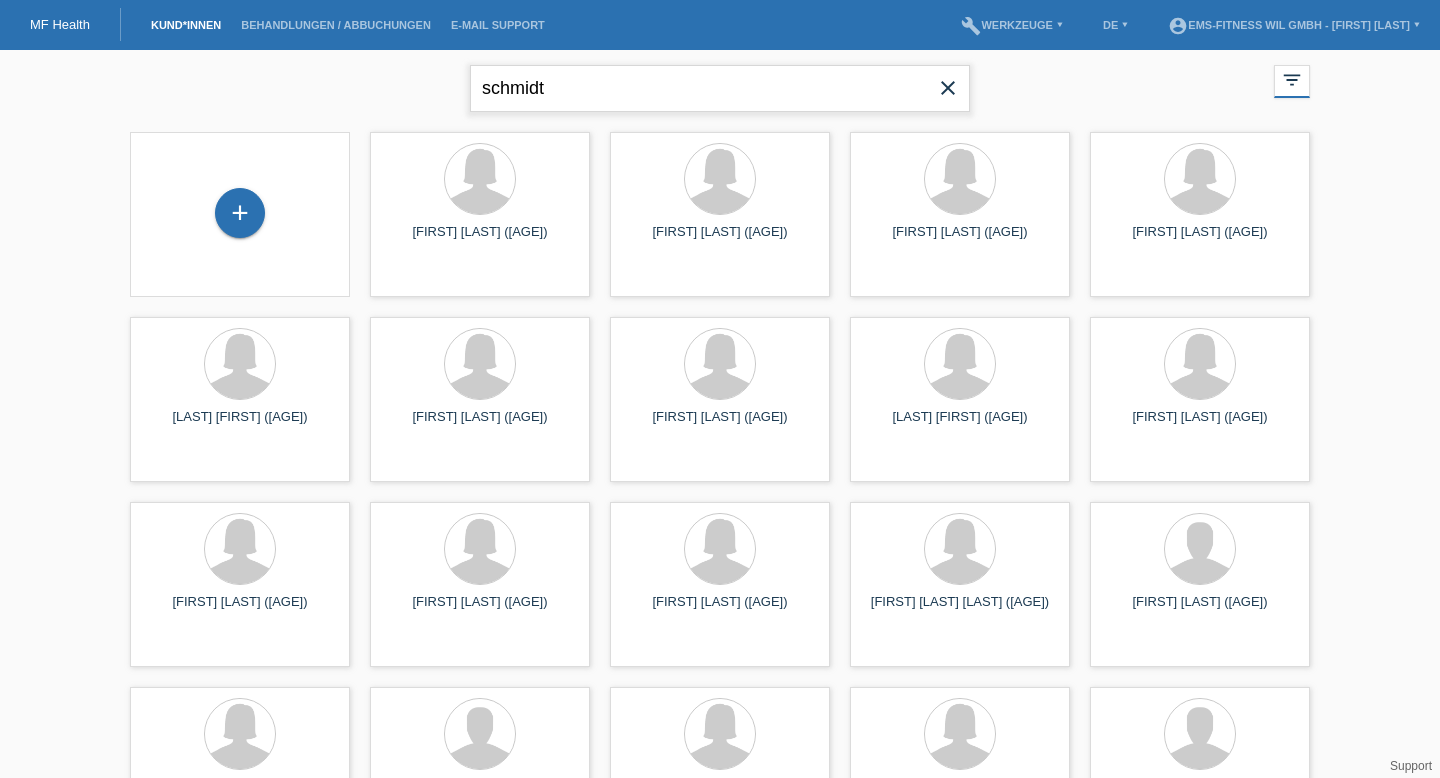 type on "schmidt" 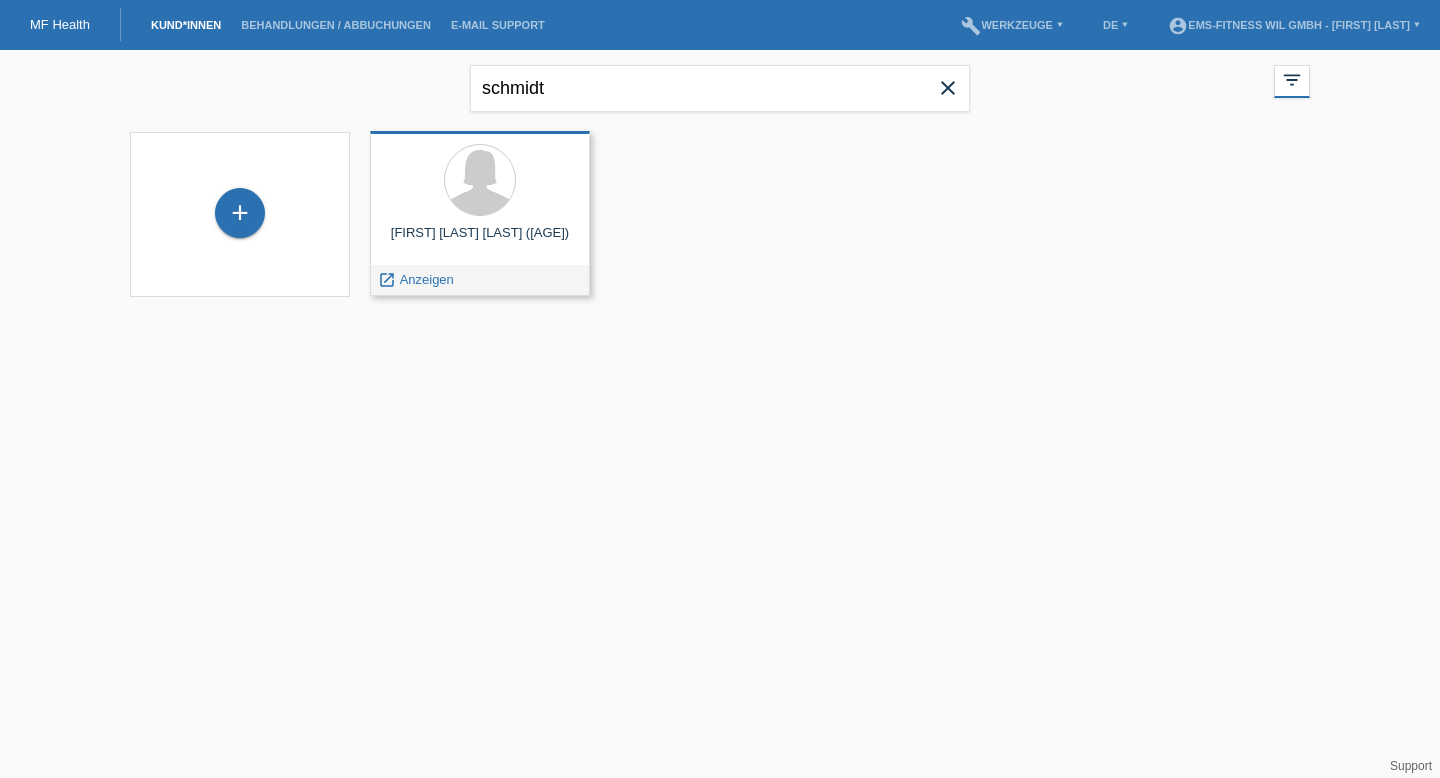 click on "[FIRST] [LAST] [LAST] ([AGE])" at bounding box center [480, 241] 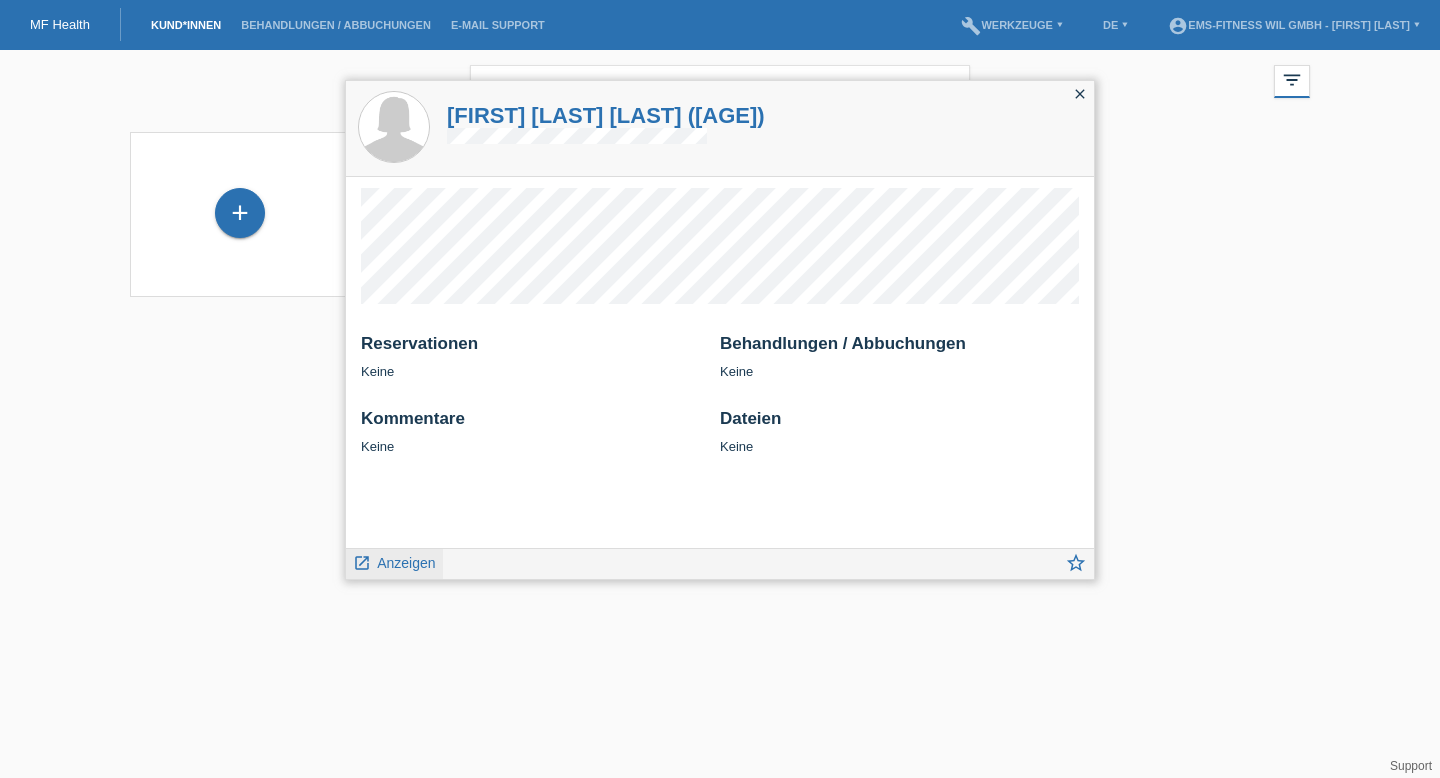 click on "Anzeigen" at bounding box center (406, 563) 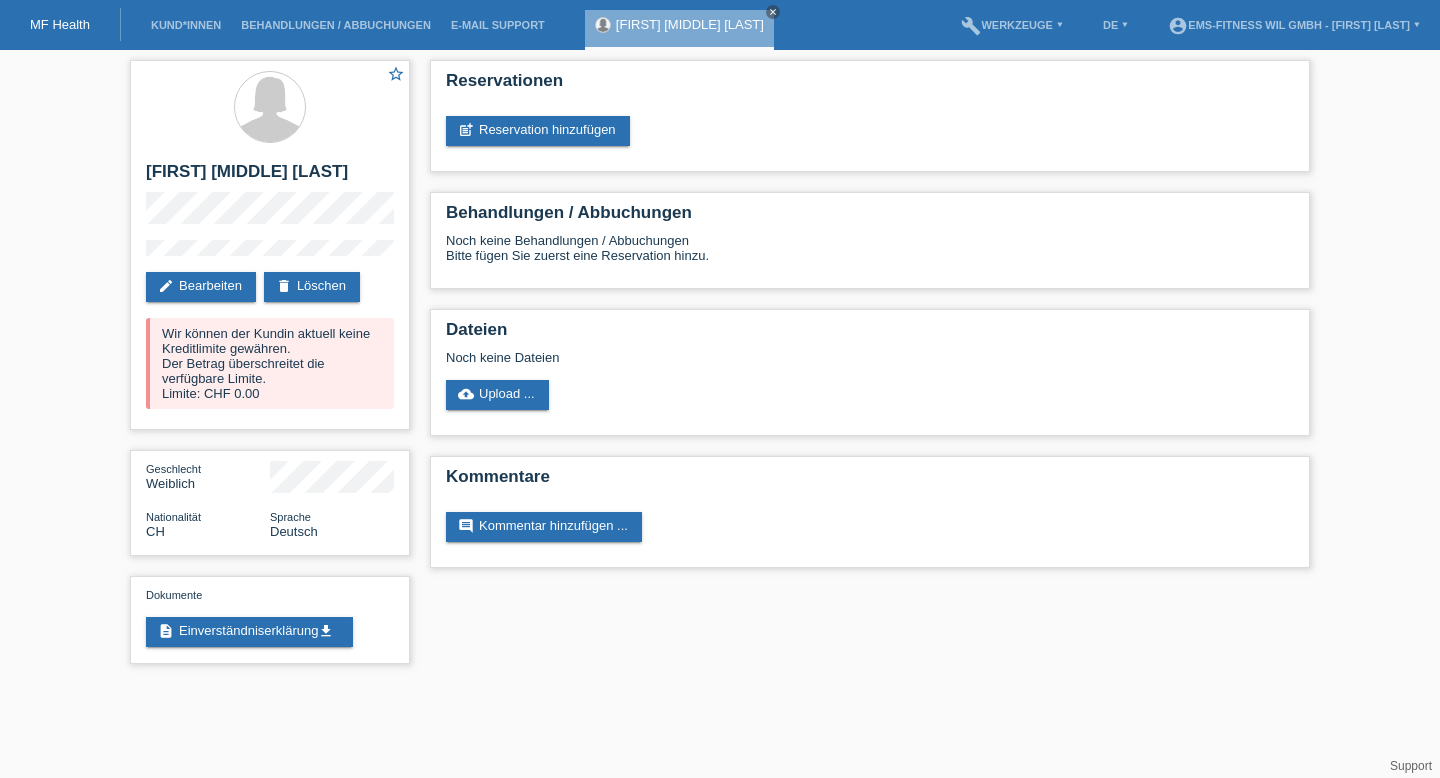 scroll, scrollTop: 0, scrollLeft: 0, axis: both 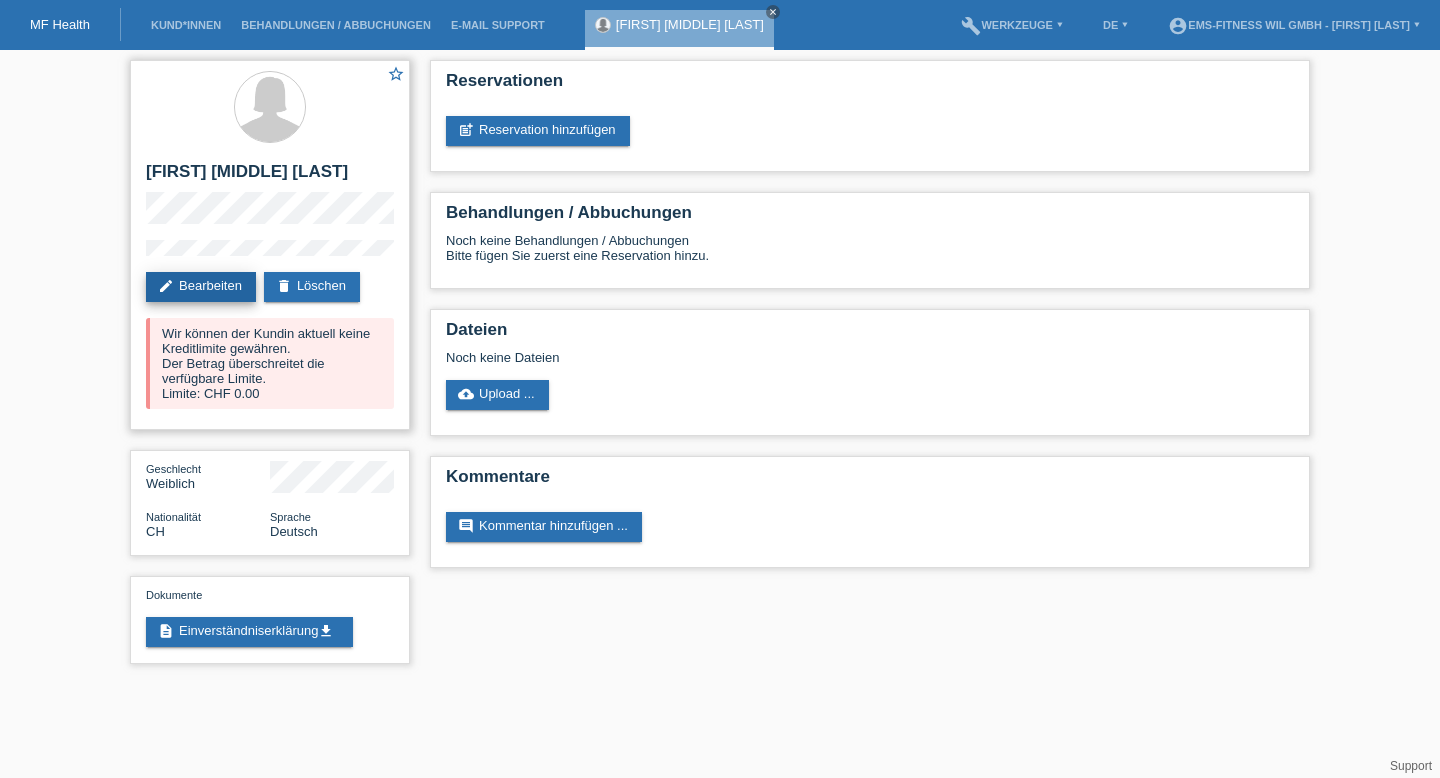 click on "edit  Bearbeiten" at bounding box center [201, 287] 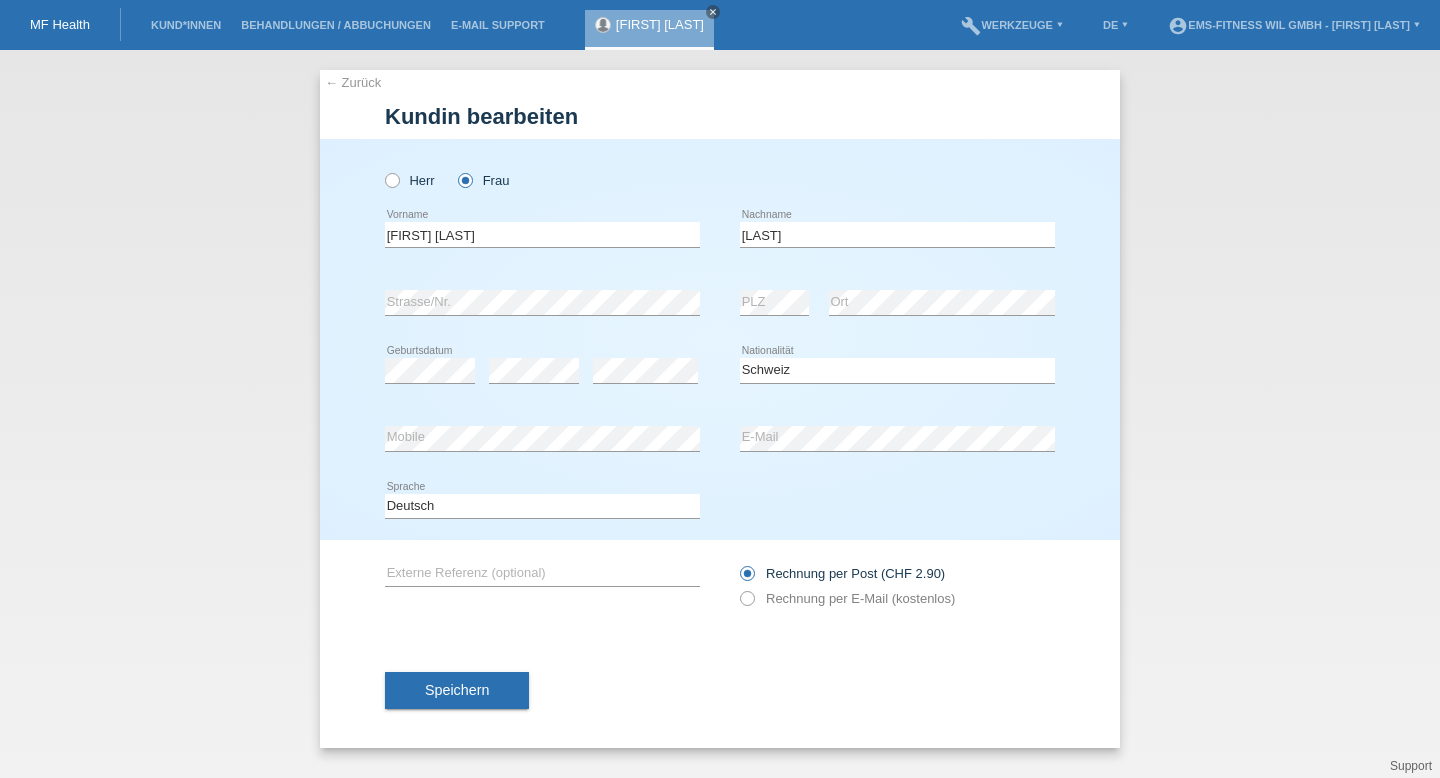 scroll, scrollTop: 0, scrollLeft: 0, axis: both 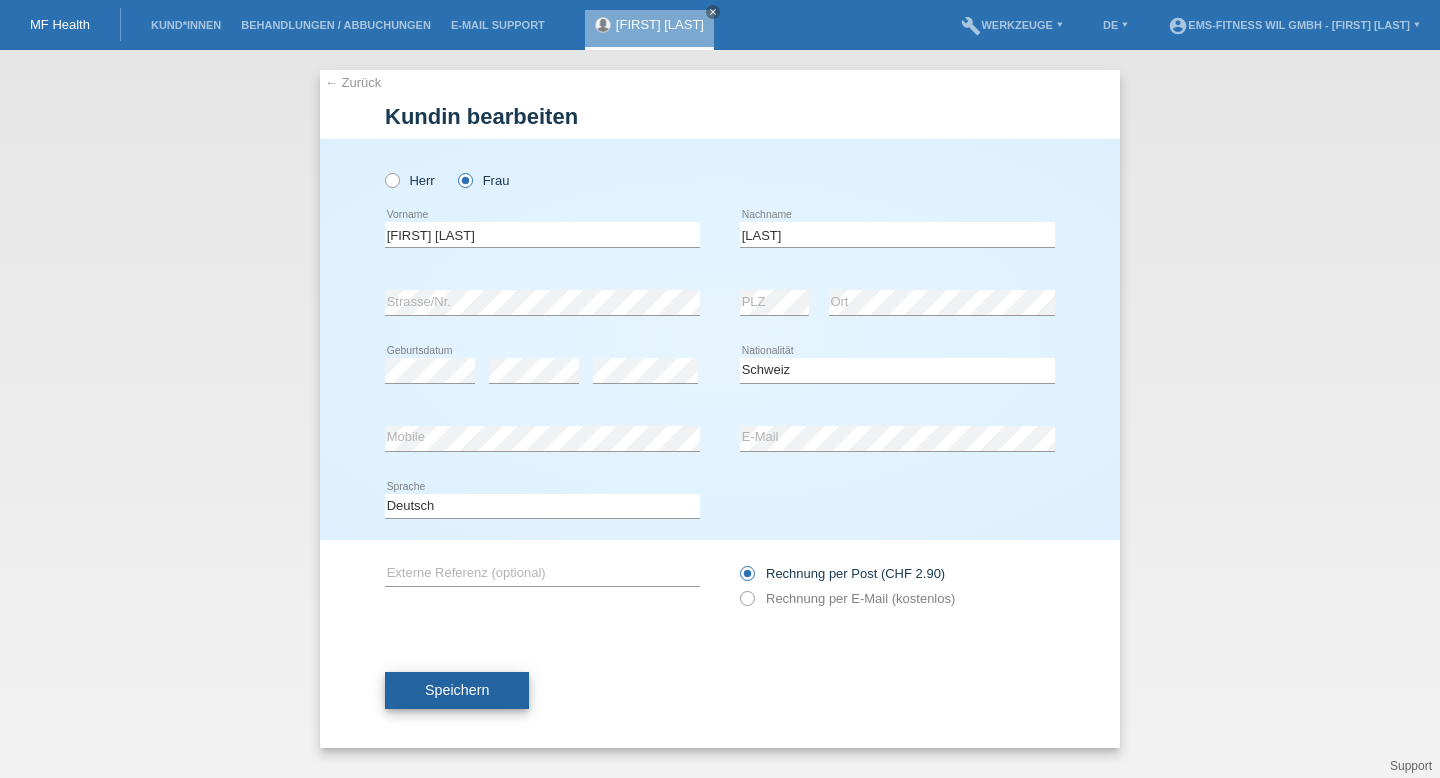 click on "Speichern" at bounding box center [457, 691] 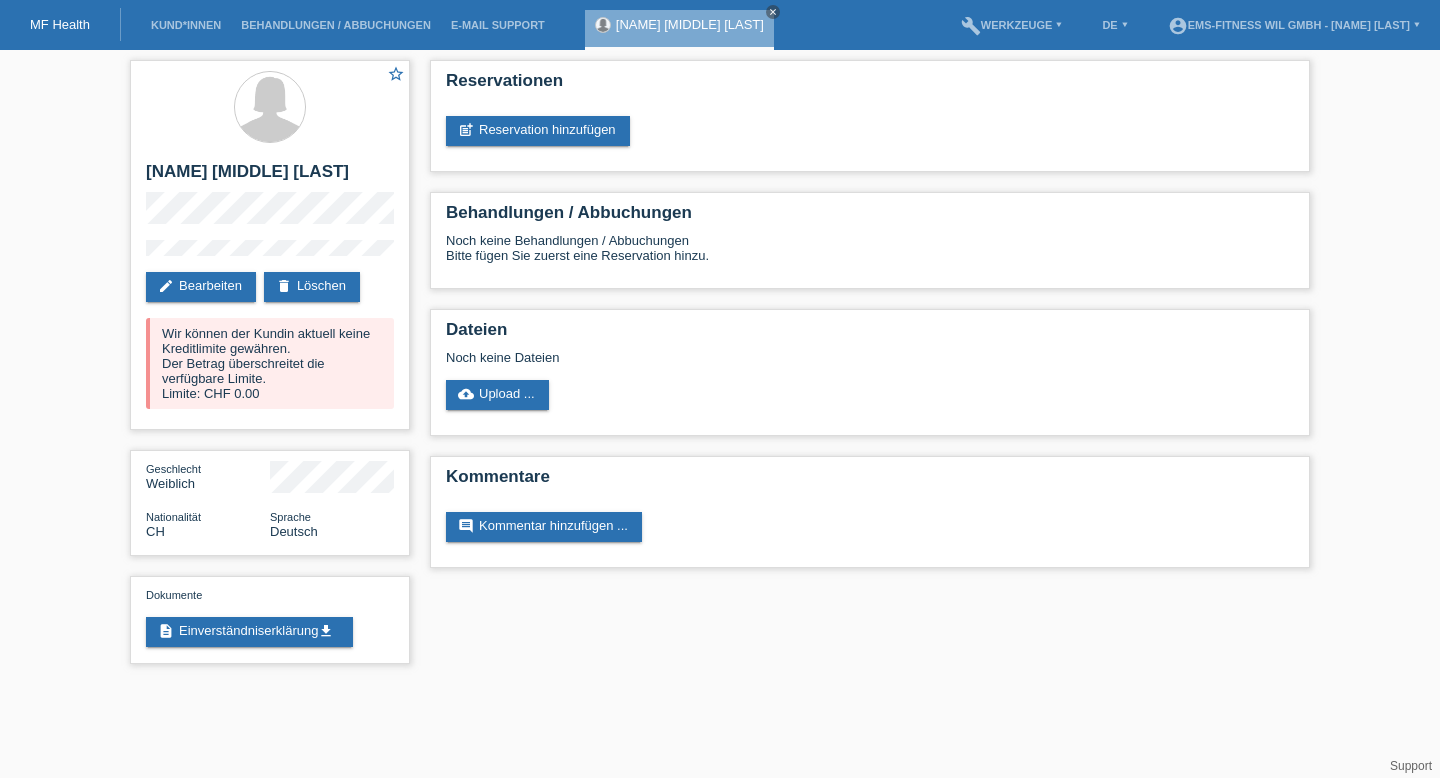 scroll, scrollTop: 0, scrollLeft: 0, axis: both 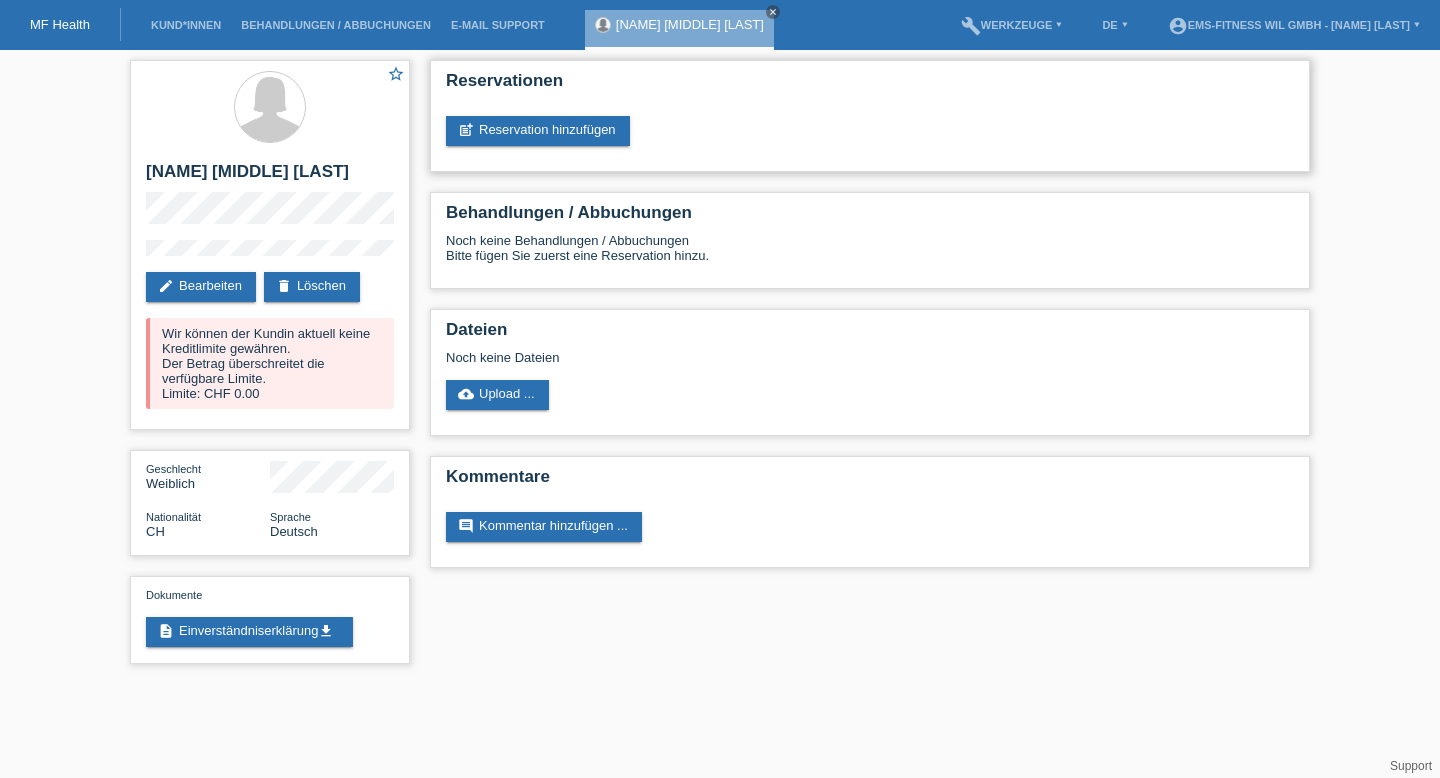 click on "Reservationen
post_add  Reservation hinzufügen" at bounding box center (870, 116) 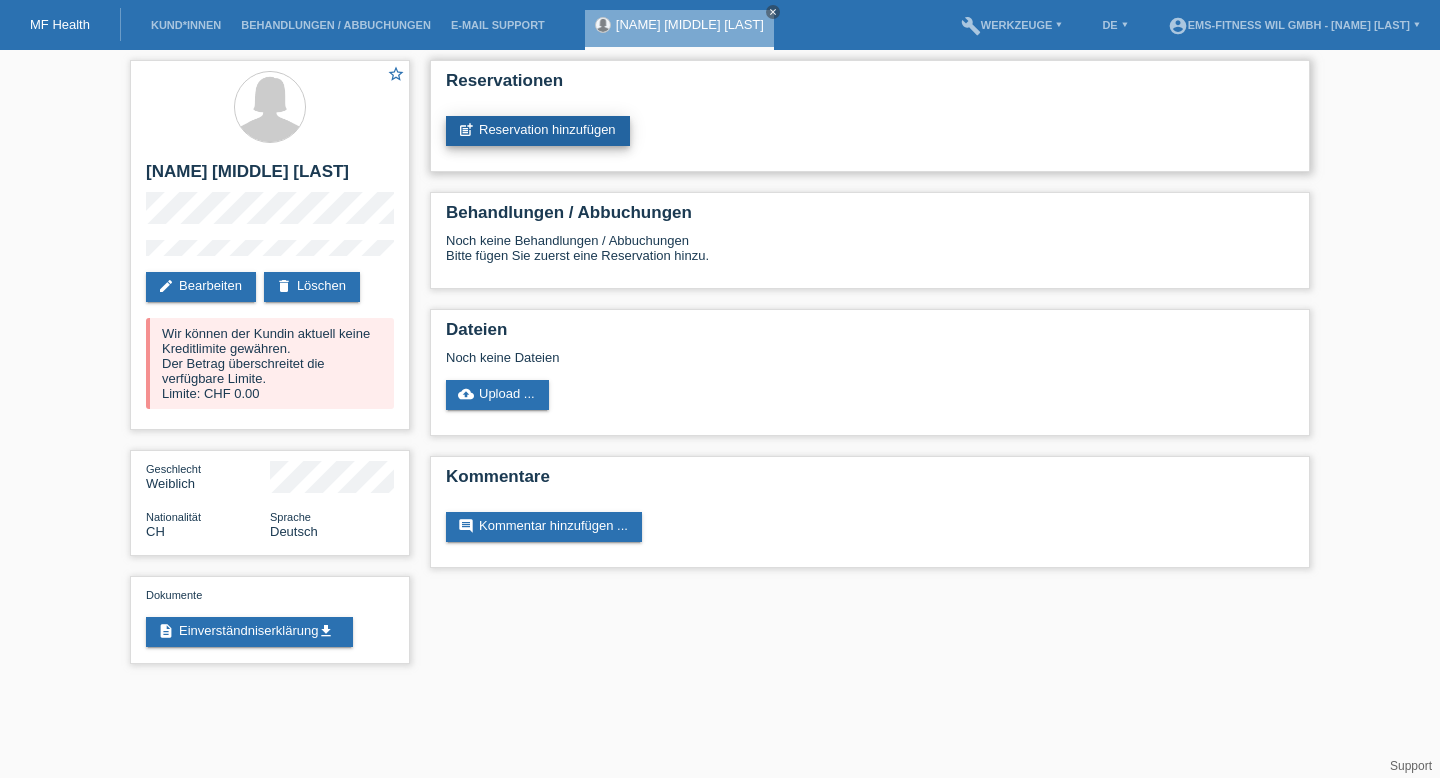 click on "post_add  Reservation hinzufügen" at bounding box center [538, 131] 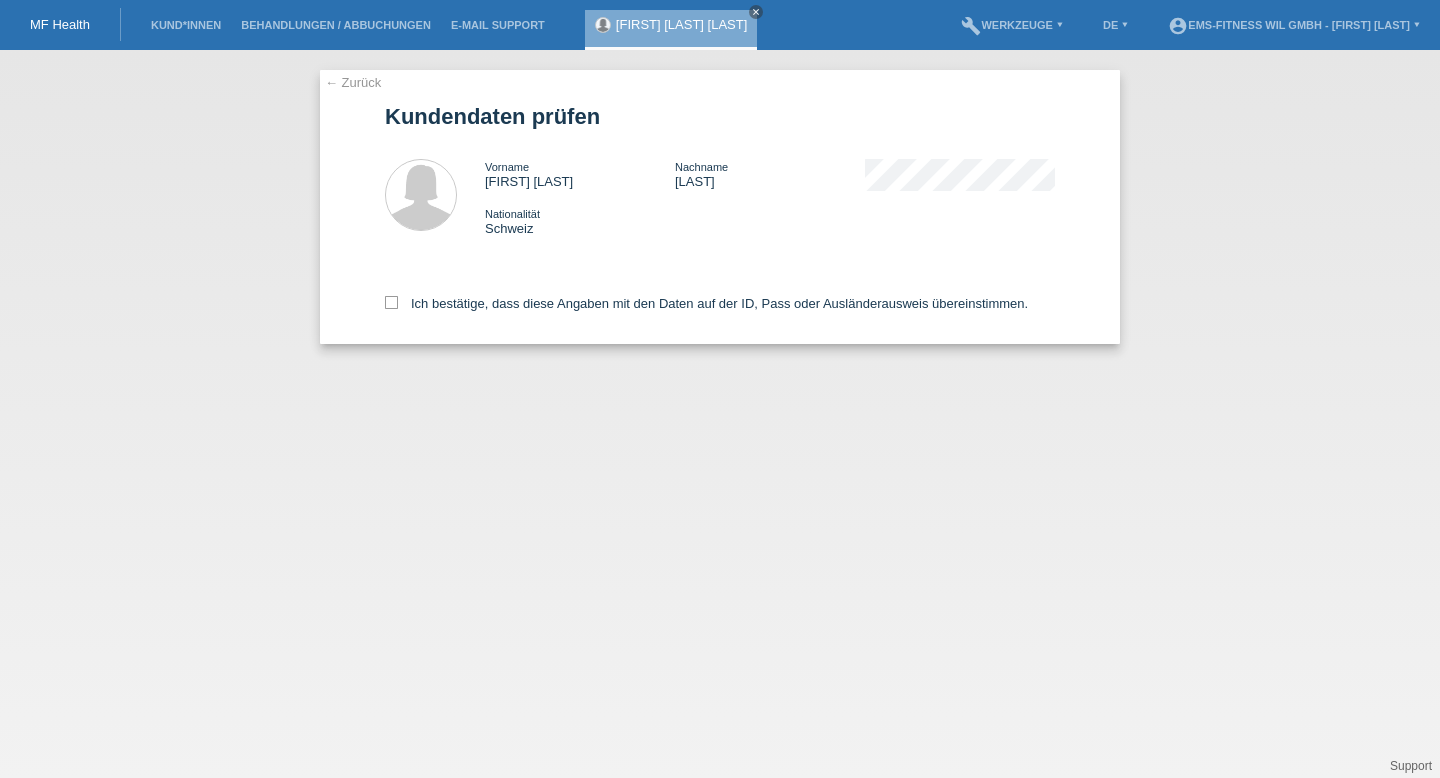 scroll, scrollTop: 0, scrollLeft: 0, axis: both 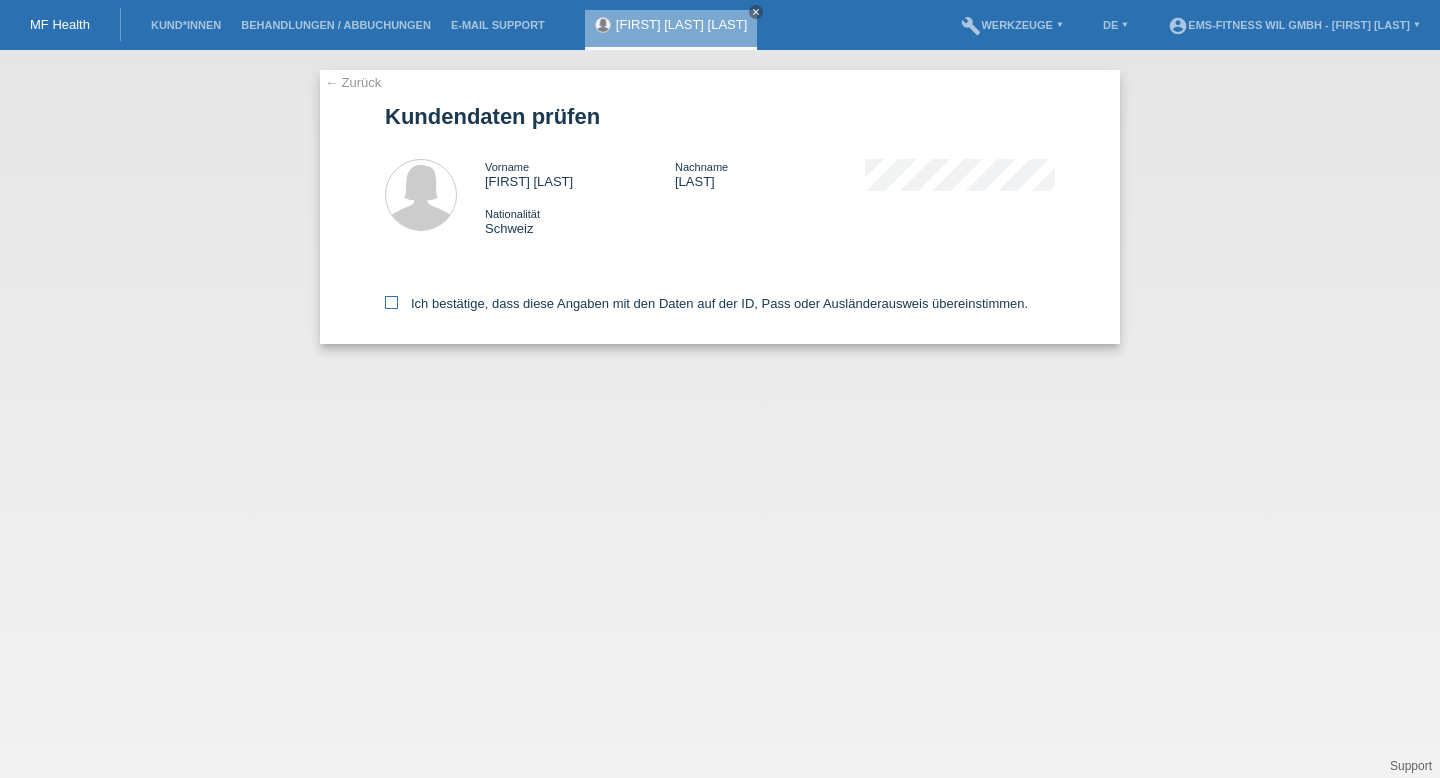 click on "Ich bestätige, dass diese Angaben mit den Daten auf der ID, Pass oder Ausländerausweis übereinstimmen." at bounding box center [706, 303] 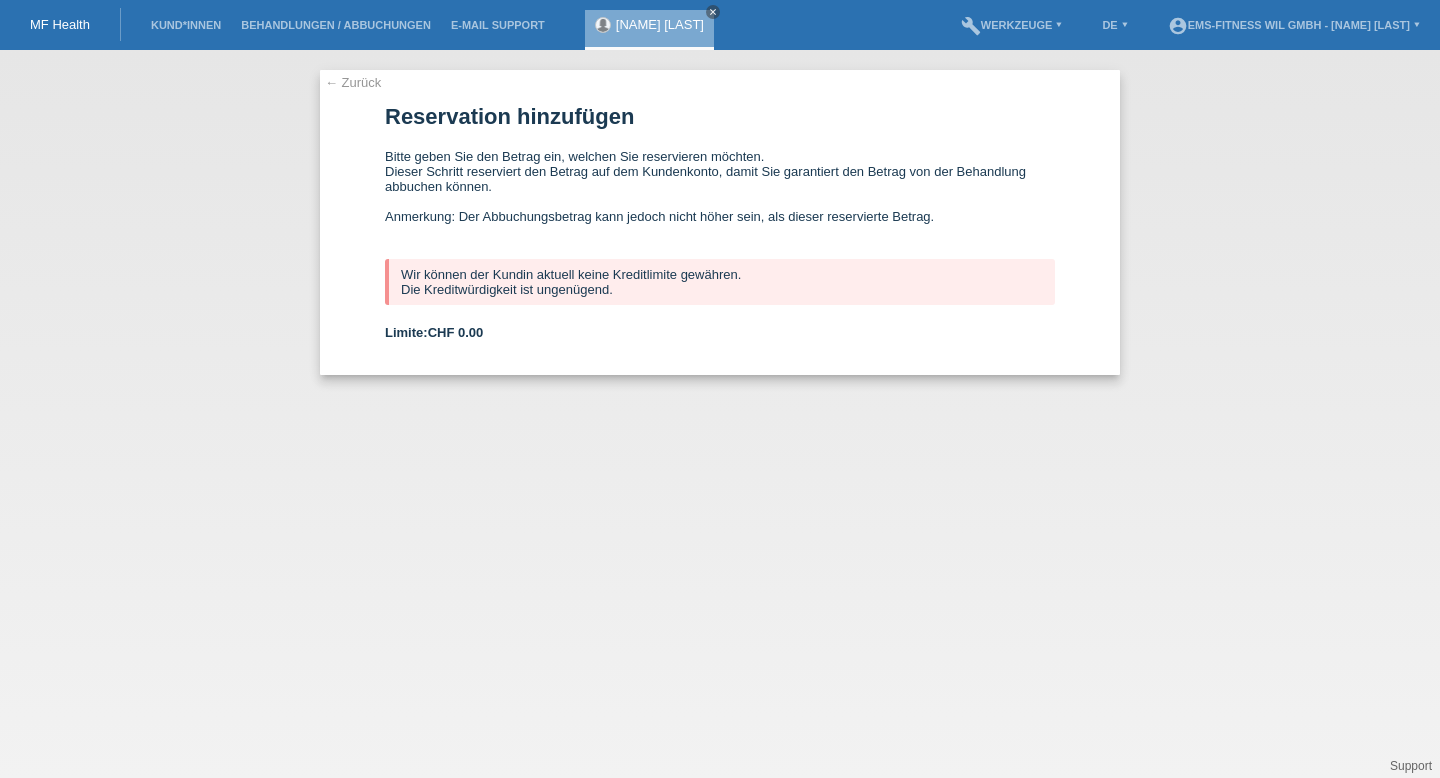 scroll, scrollTop: 0, scrollLeft: 0, axis: both 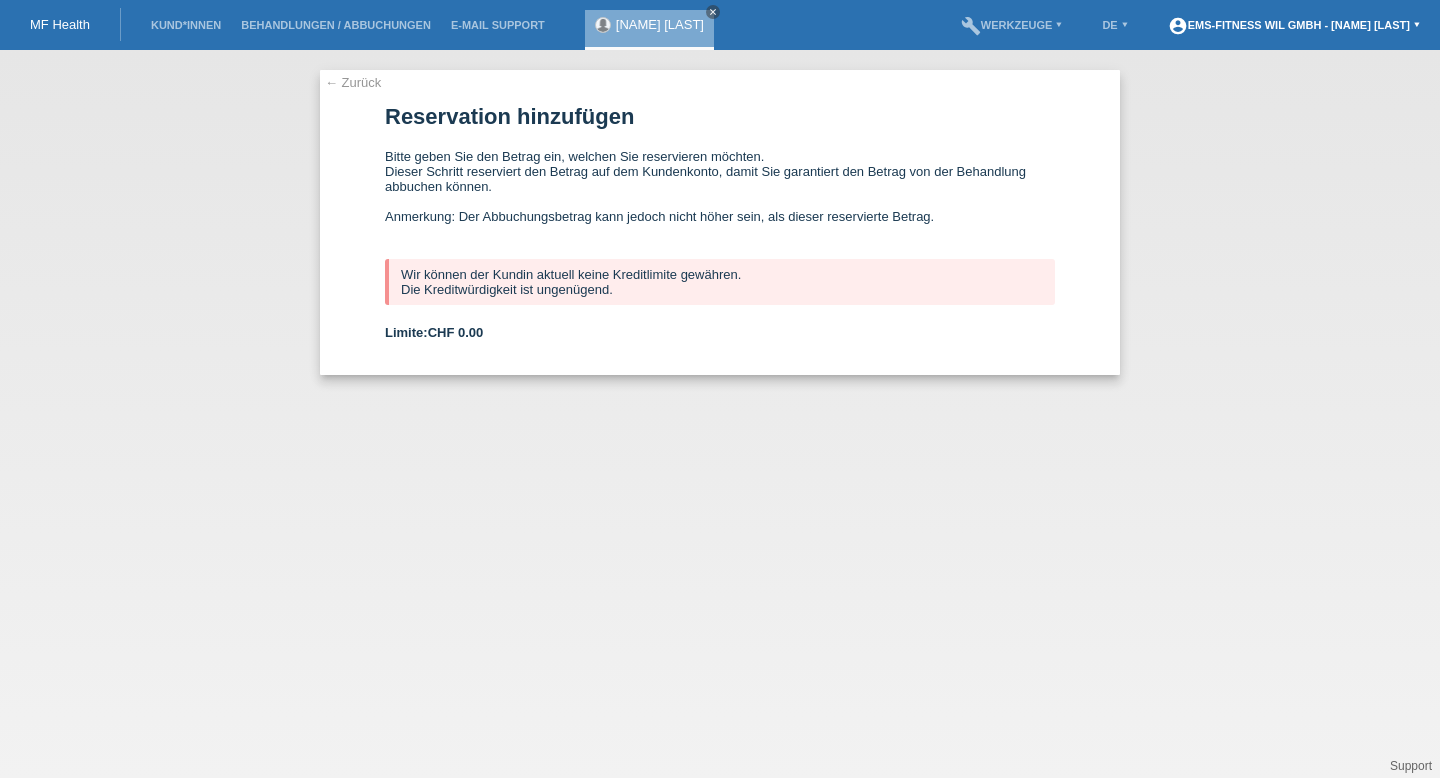 click on "account_circle  EMS-Fitness Wil GmbH - [NAME] [LAST] ▾" at bounding box center [1294, 25] 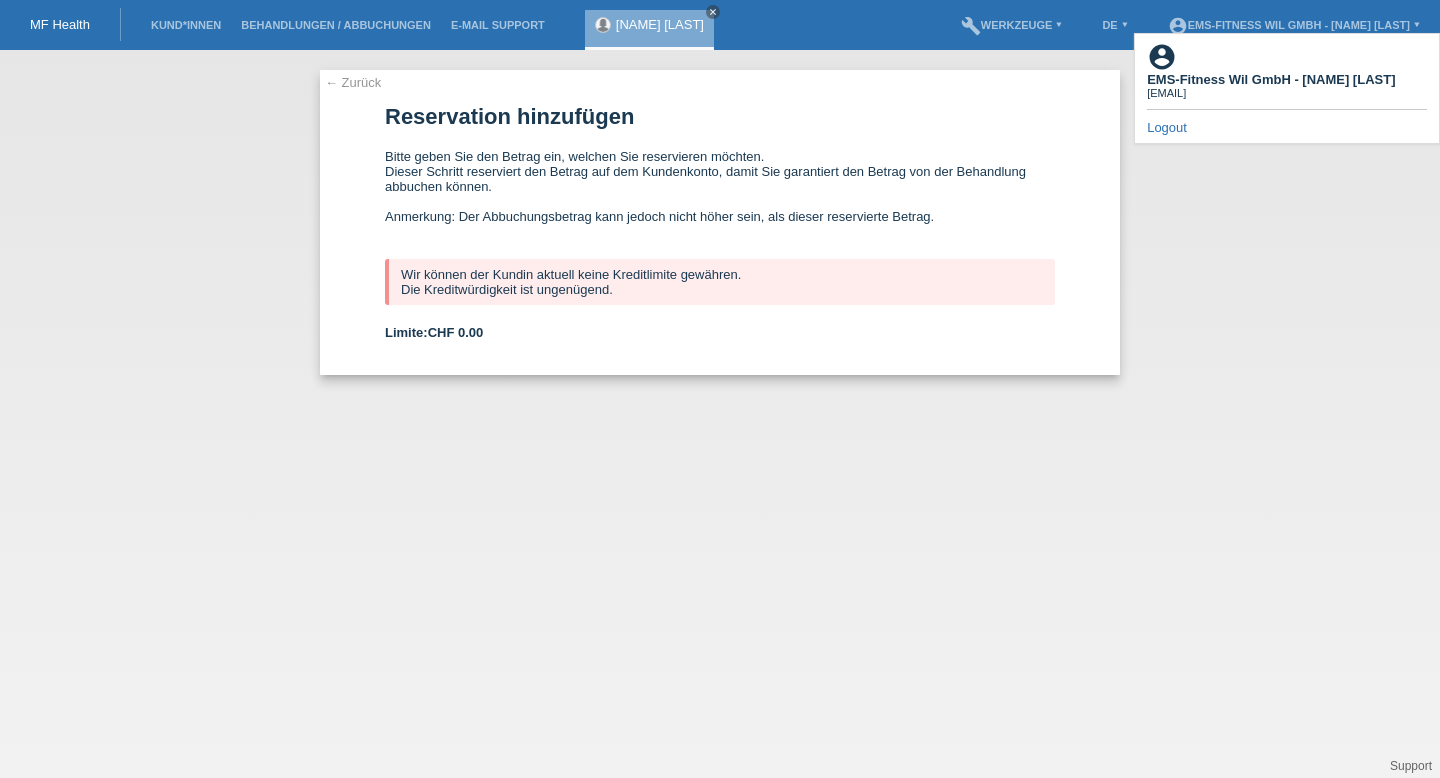 click on "Logout" at bounding box center [1167, 127] 